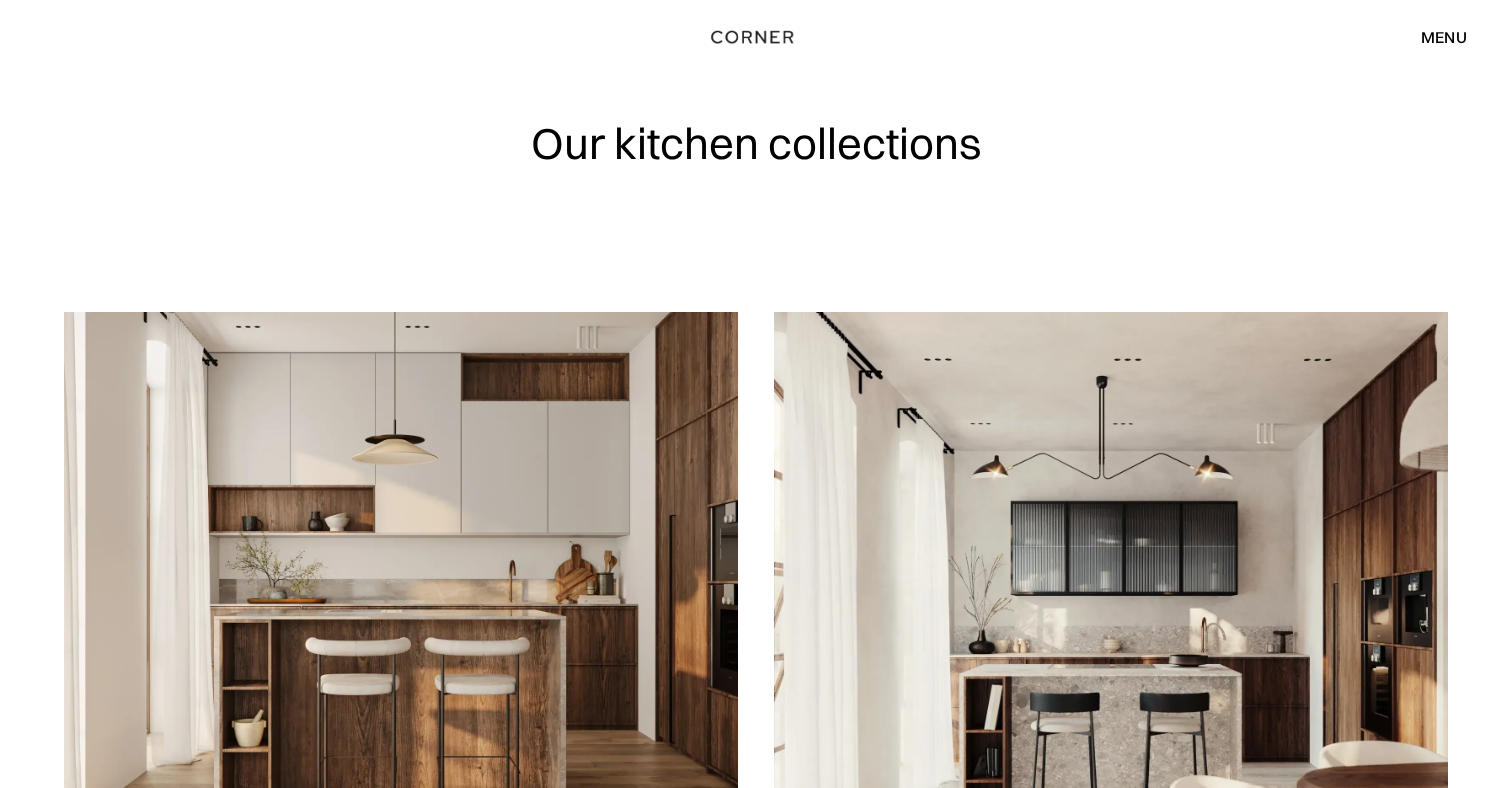 scroll, scrollTop: 0, scrollLeft: 0, axis: both 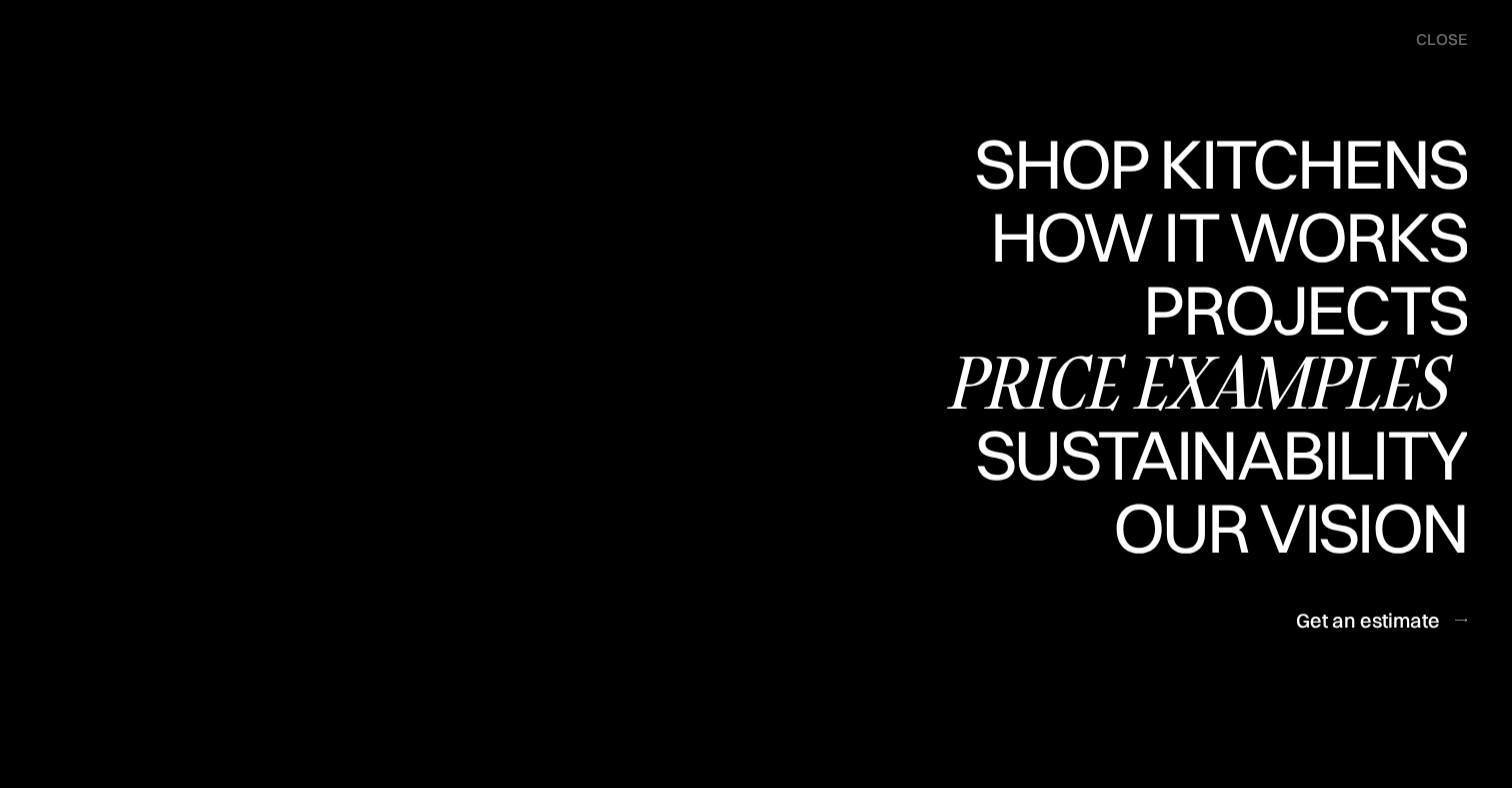 click on "Price examples" at bounding box center (1205, 382) 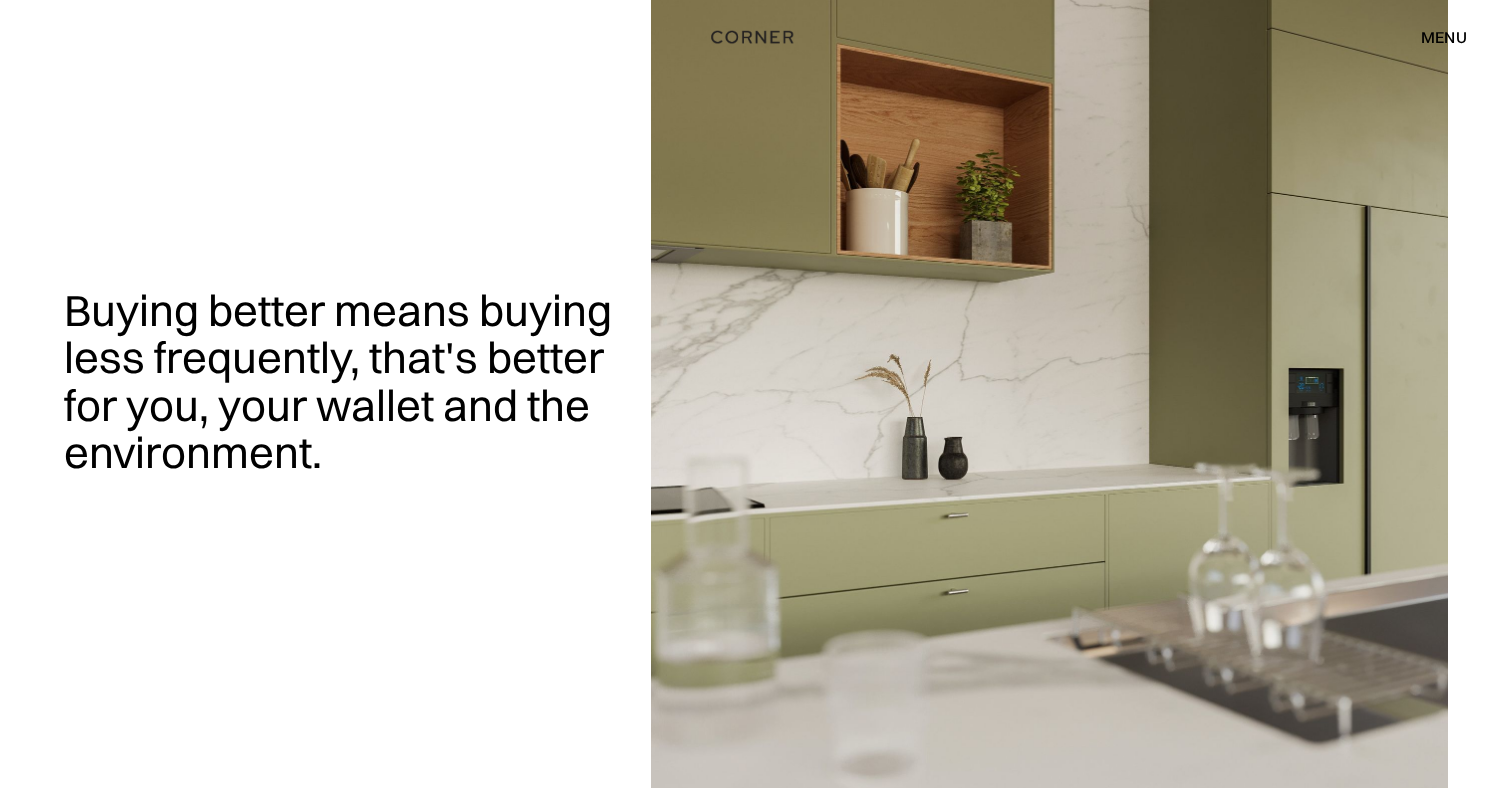 scroll, scrollTop: 0, scrollLeft: 0, axis: both 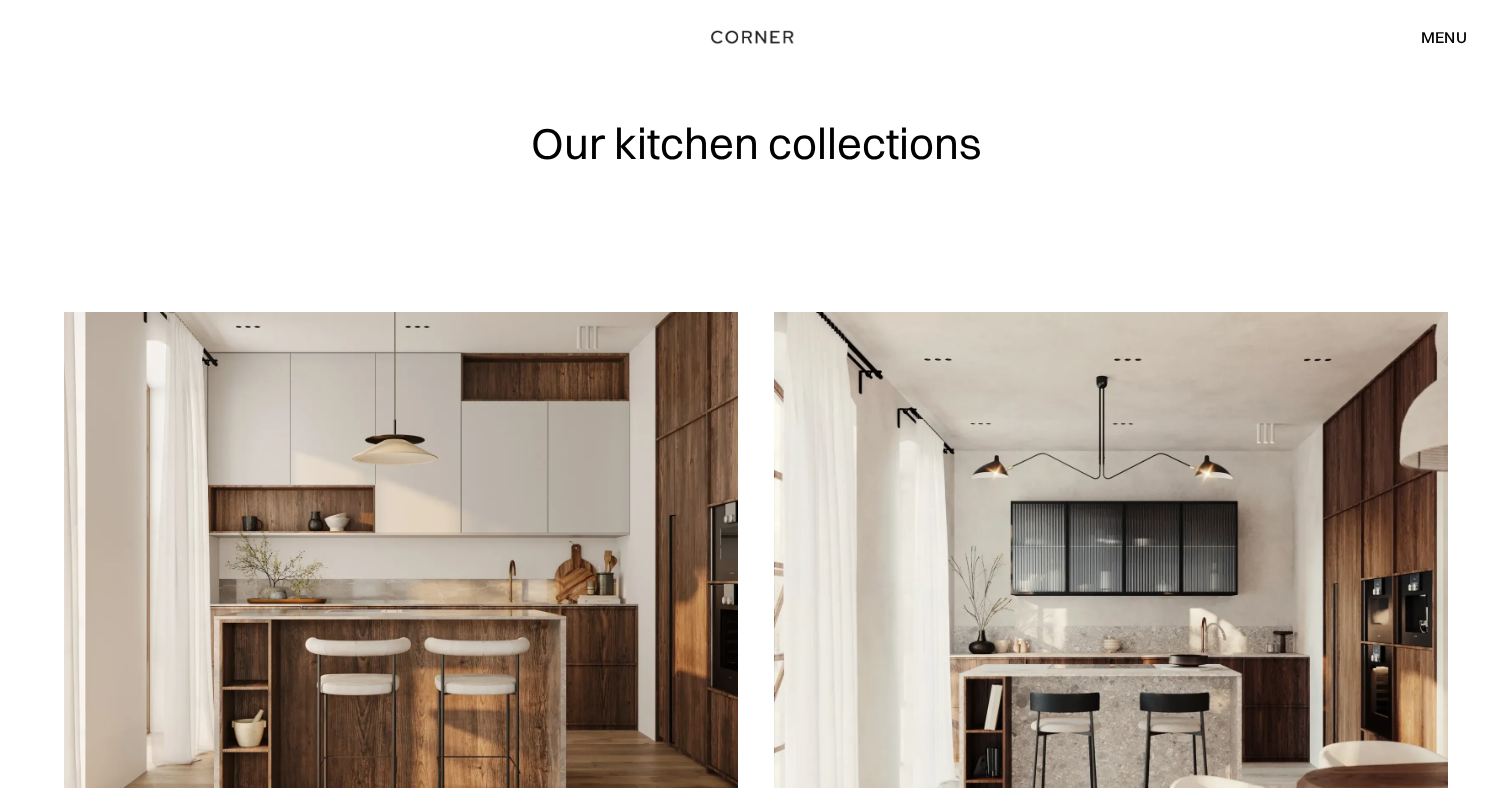 click on "menu" at bounding box center [1444, 37] 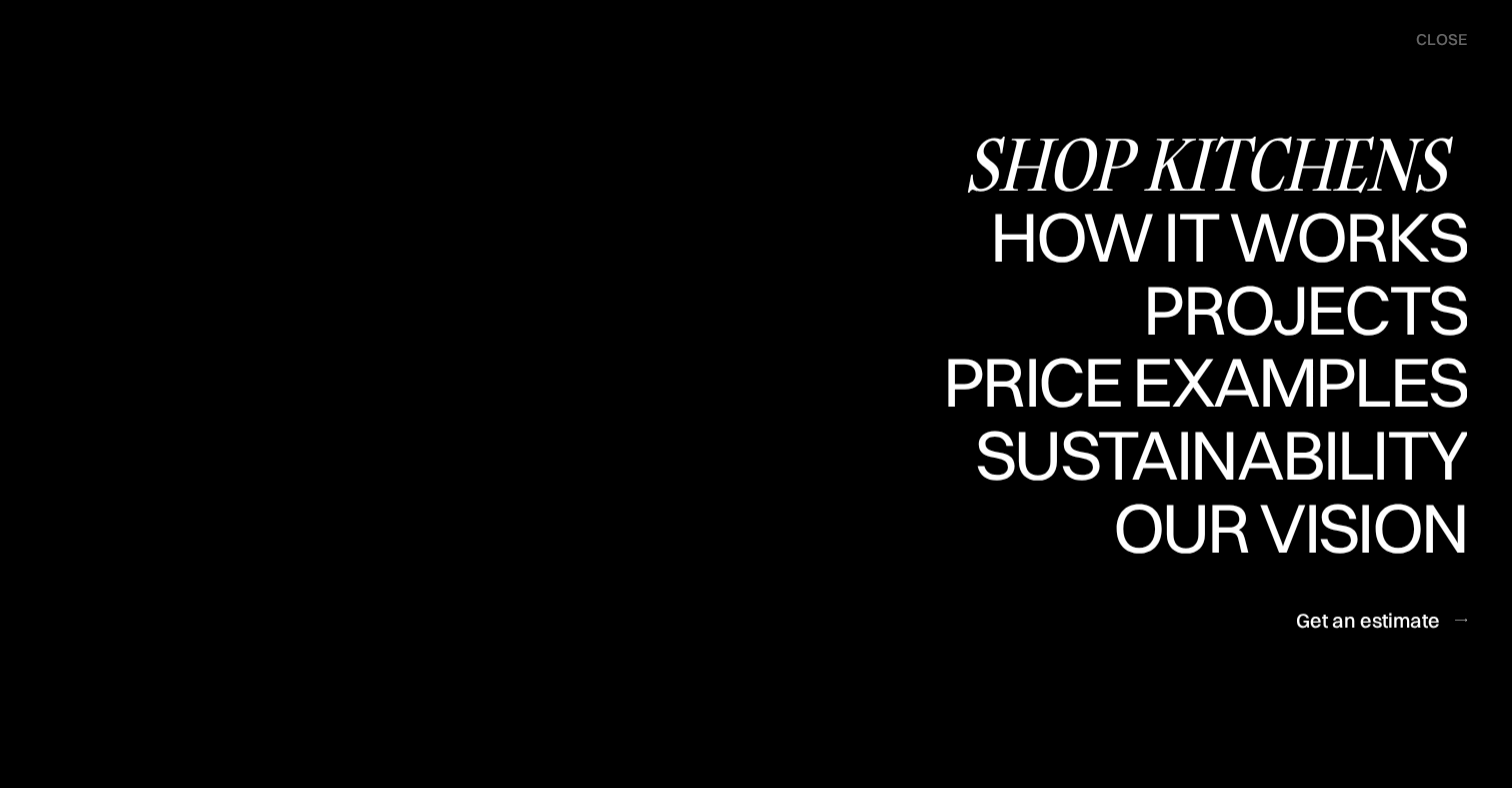 click on "Shop Kitchens" at bounding box center [1215, 164] 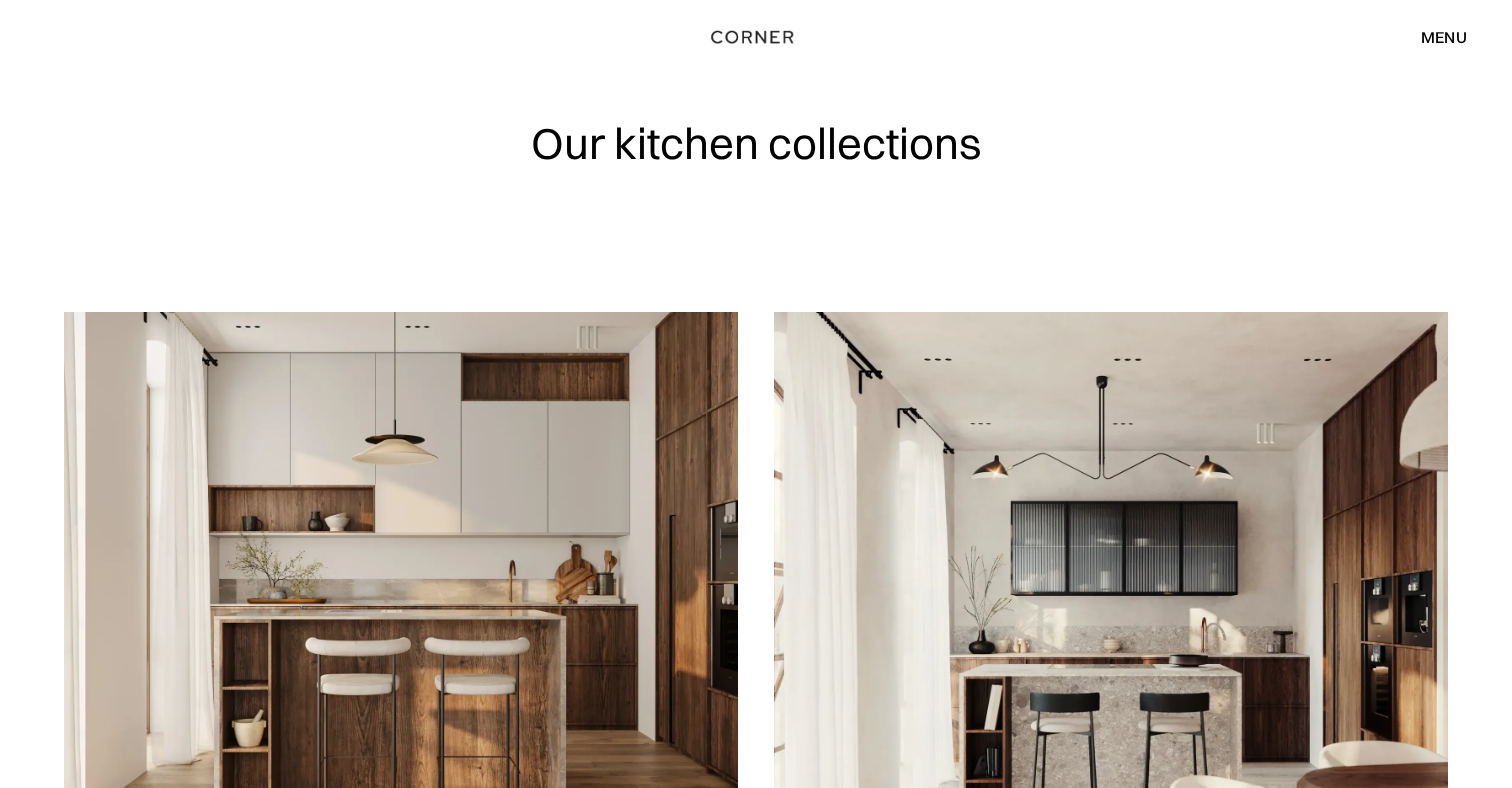 scroll, scrollTop: 0, scrollLeft: 0, axis: both 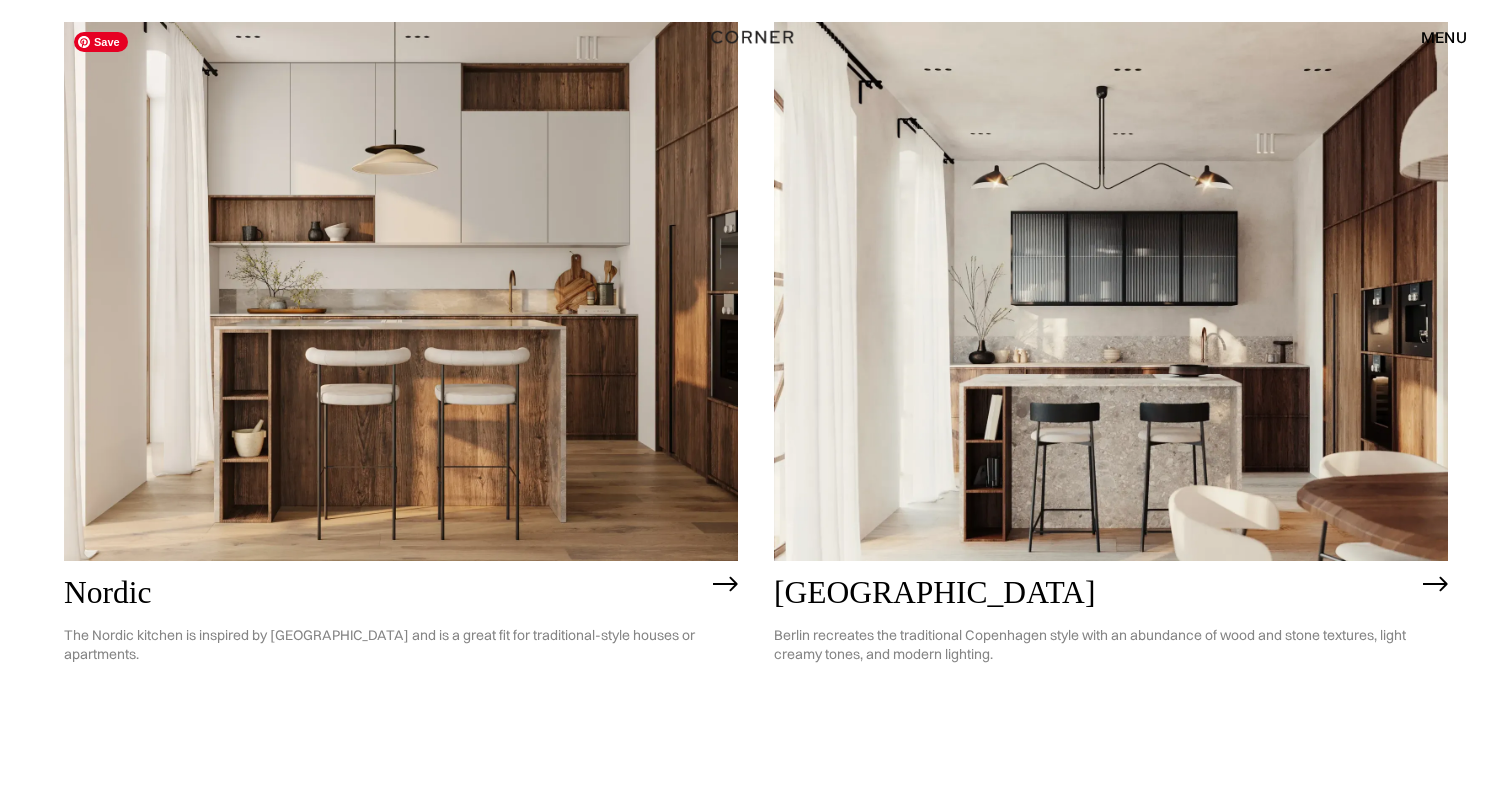 click at bounding box center [401, 291] 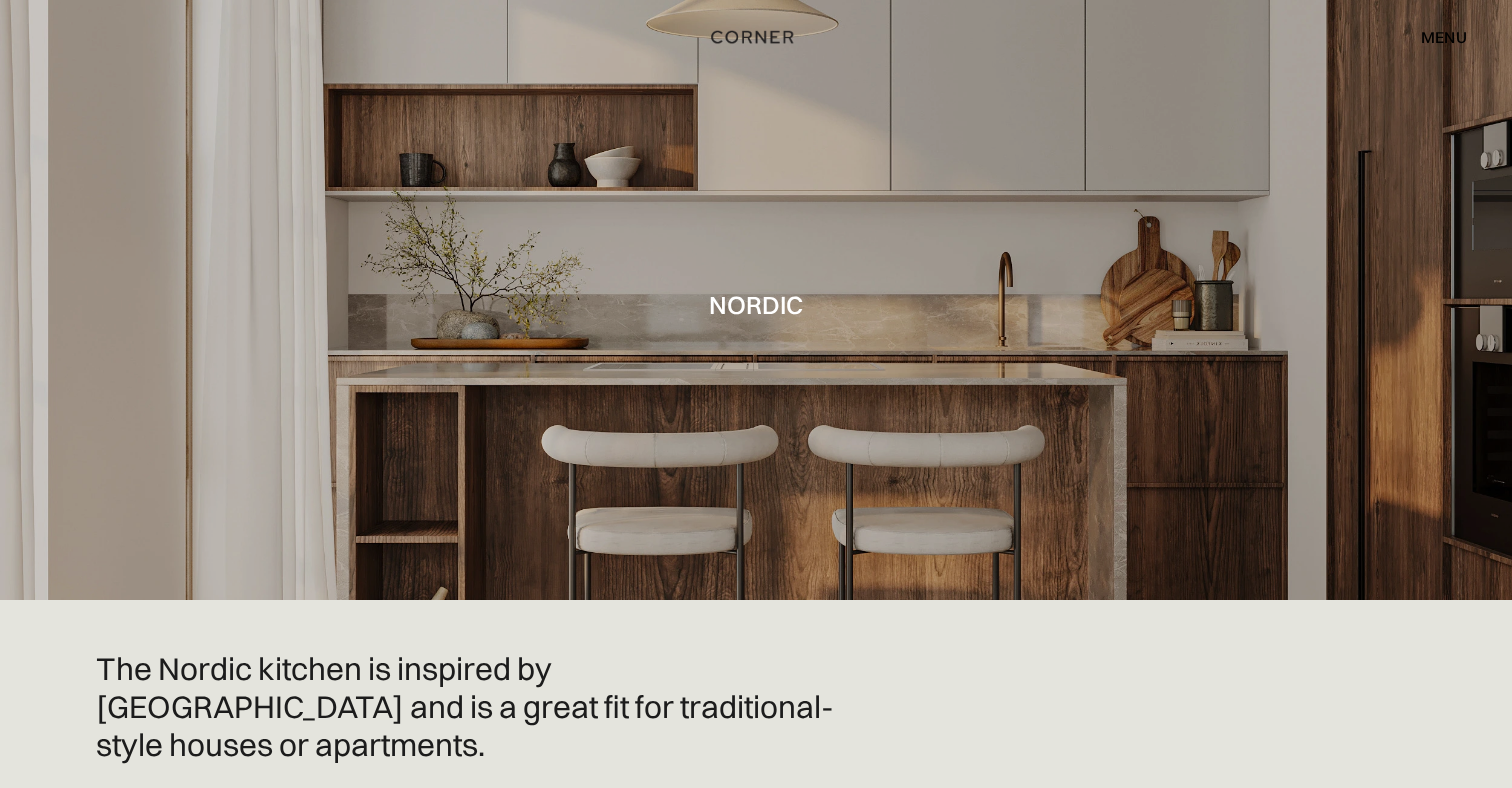 scroll, scrollTop: 0, scrollLeft: 0, axis: both 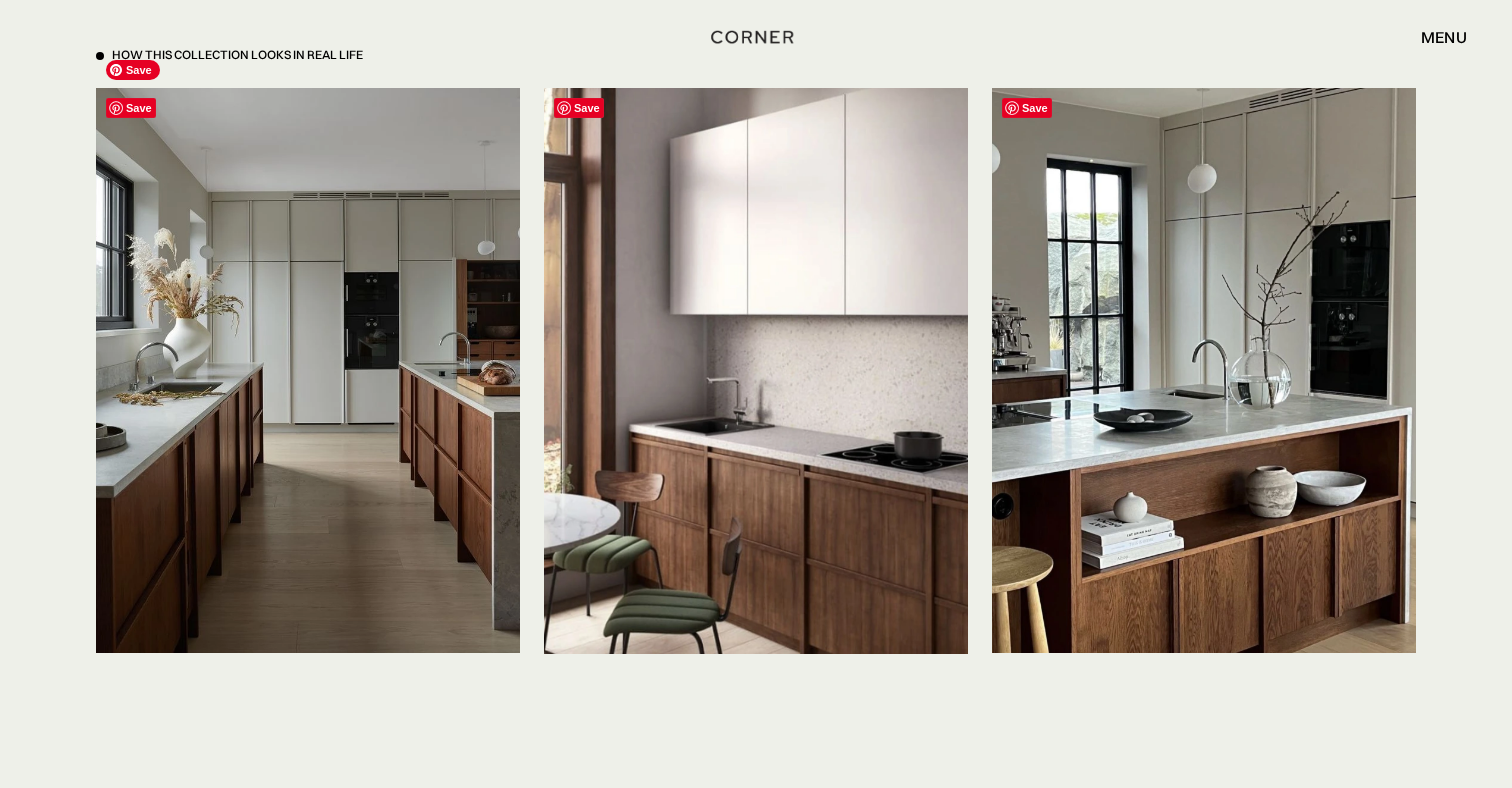 click at bounding box center (308, 370) 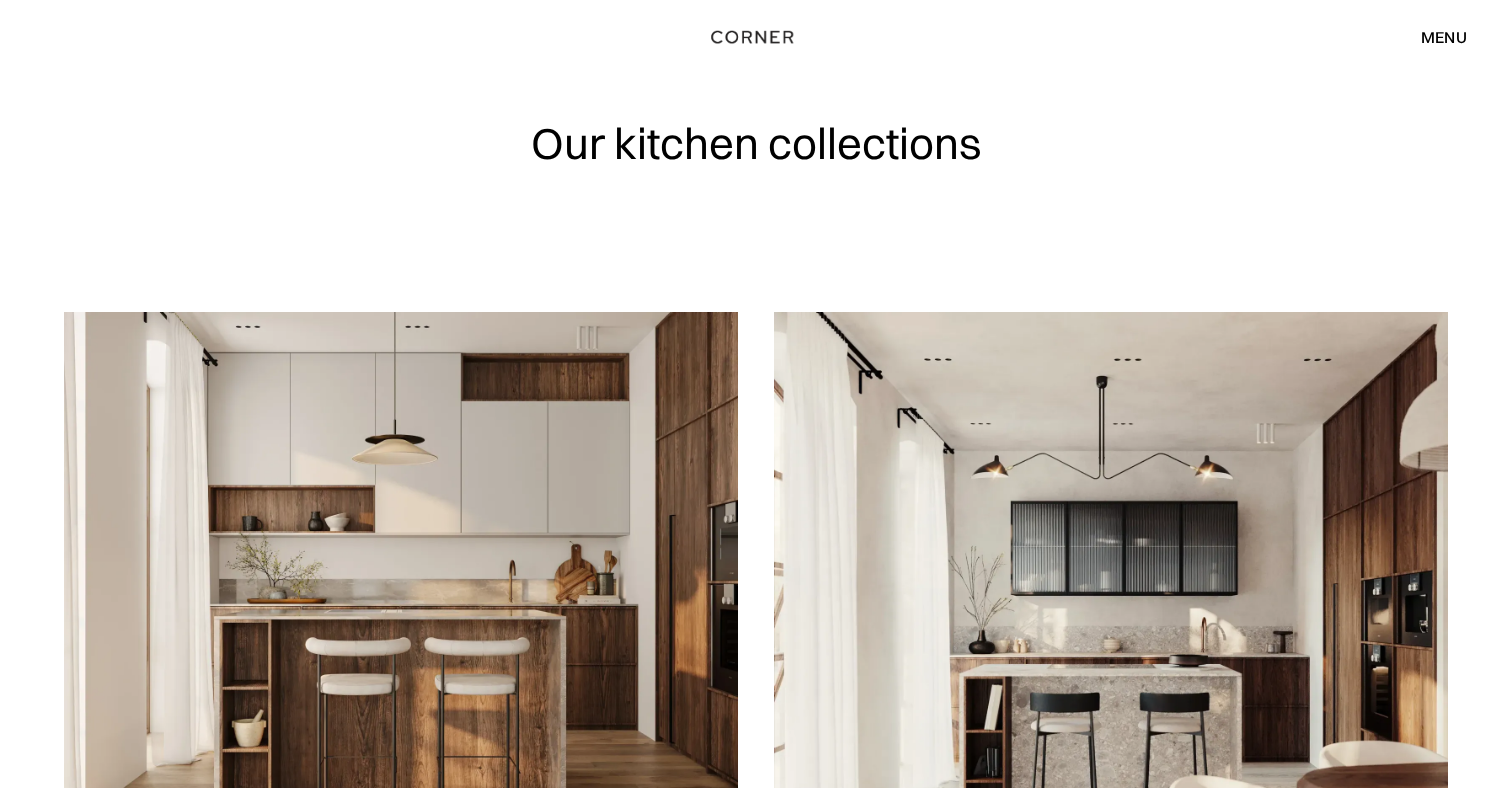 scroll, scrollTop: 290, scrollLeft: 0, axis: vertical 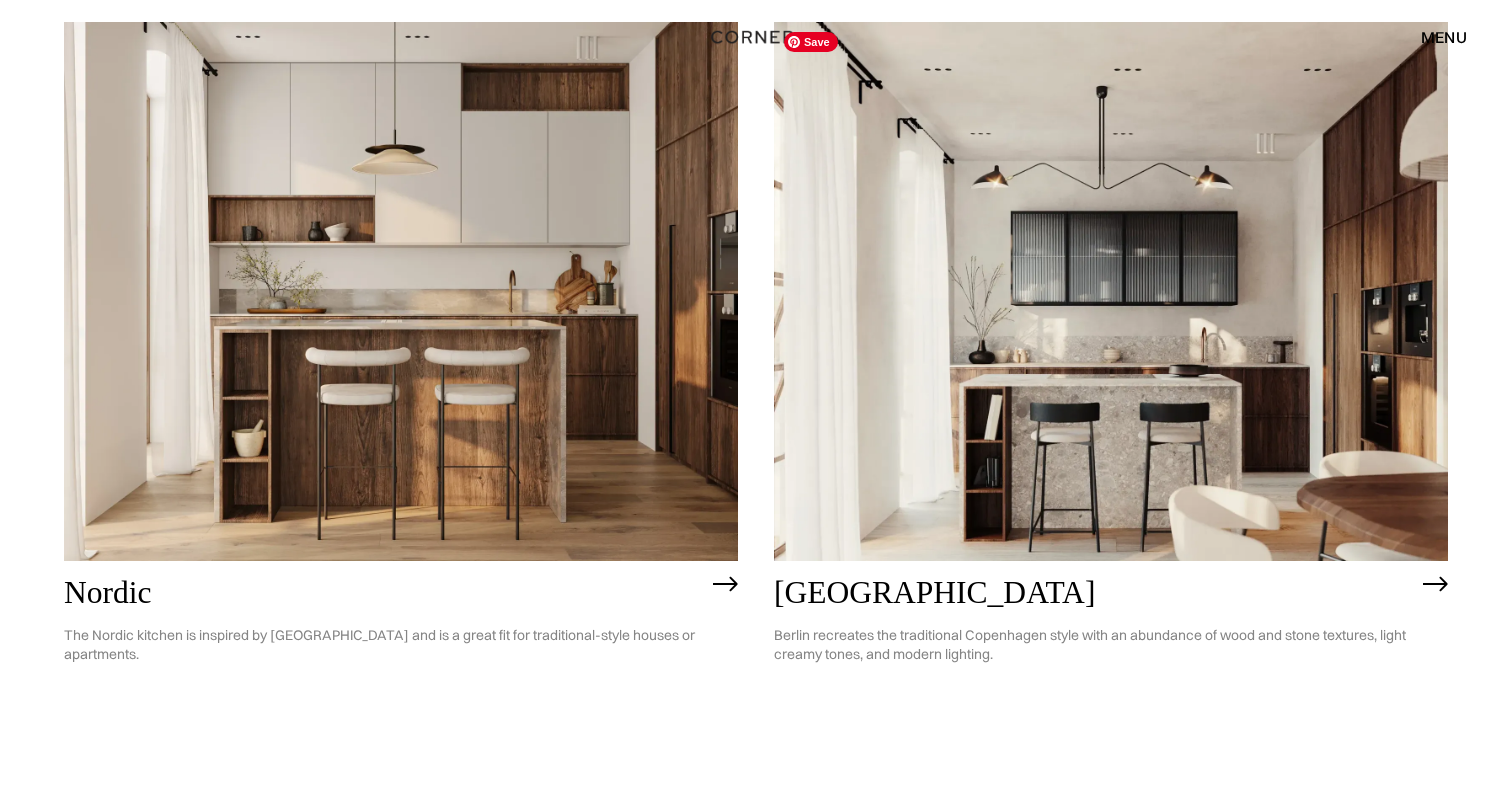 click at bounding box center (1111, 291) 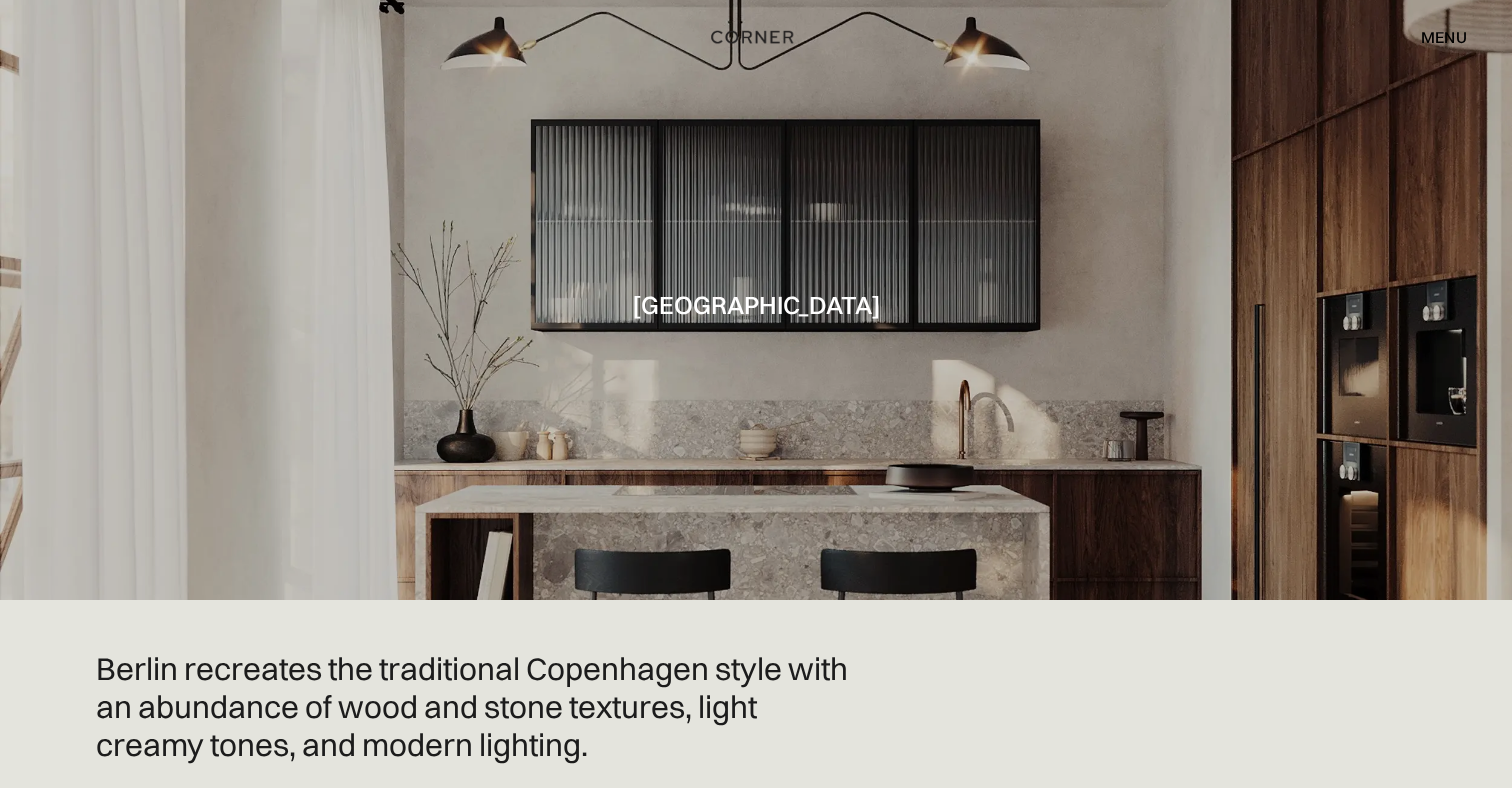 scroll, scrollTop: 0, scrollLeft: 0, axis: both 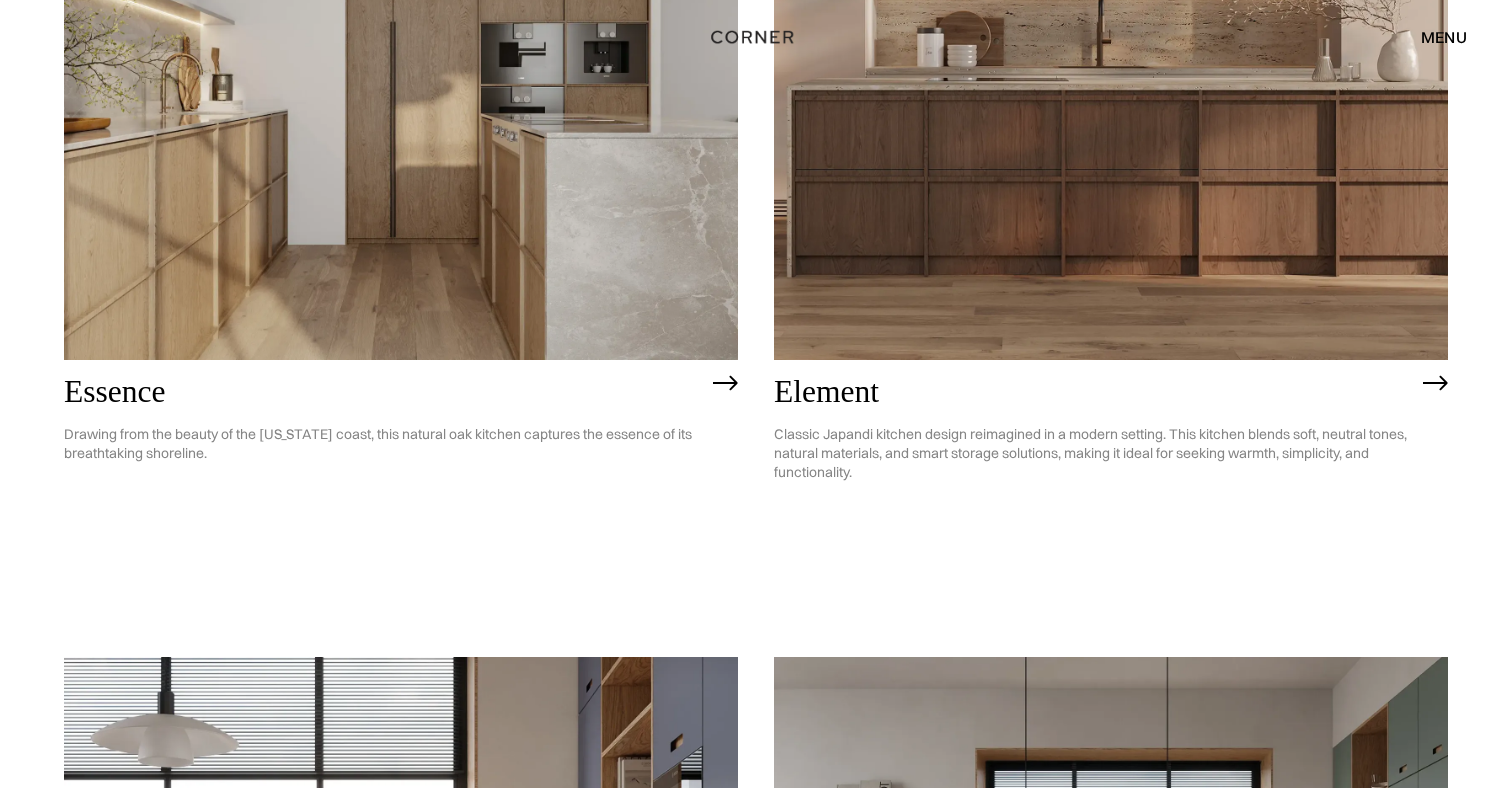 click at bounding box center (1111, 90) 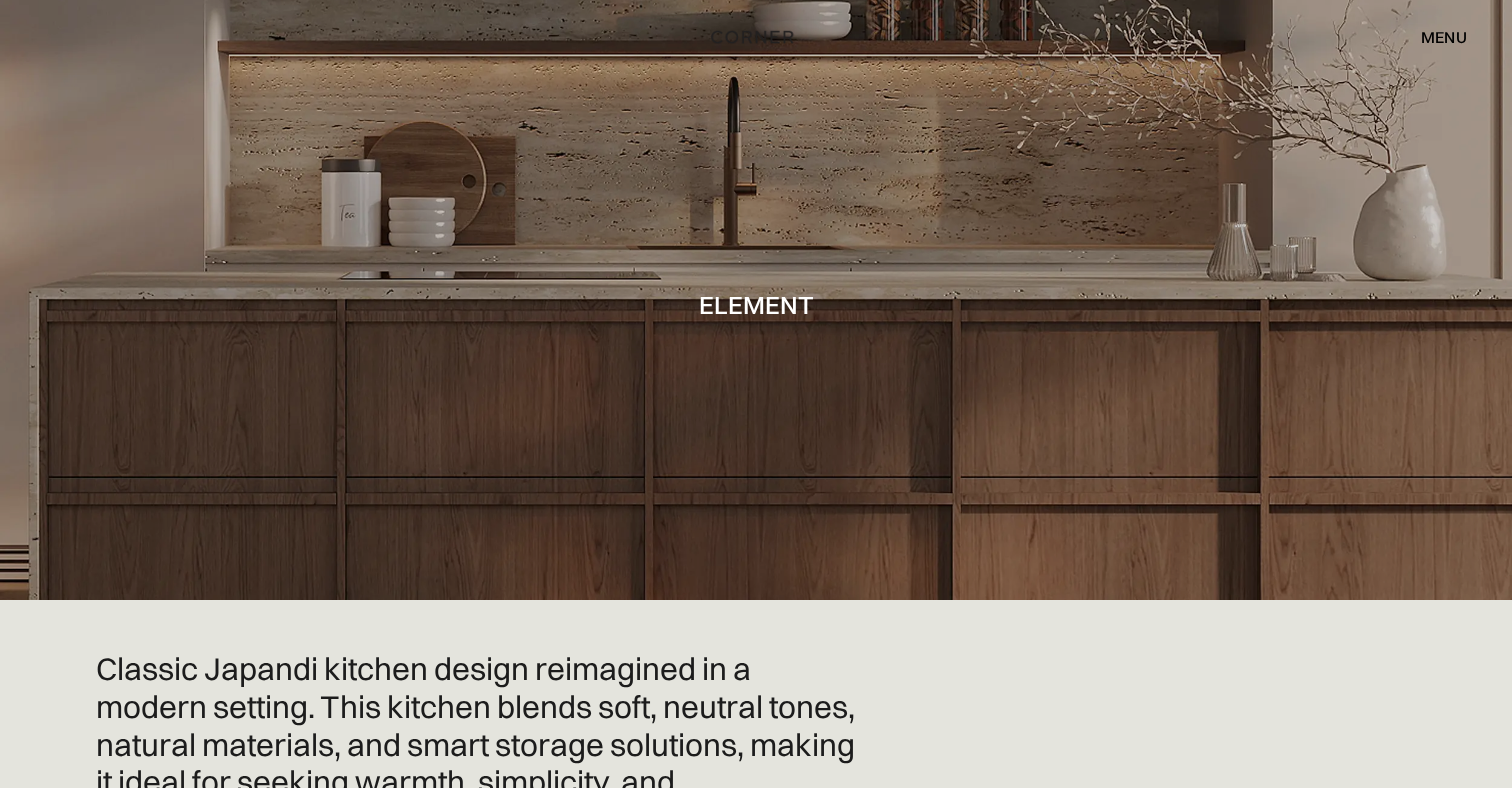 scroll, scrollTop: 0, scrollLeft: 0, axis: both 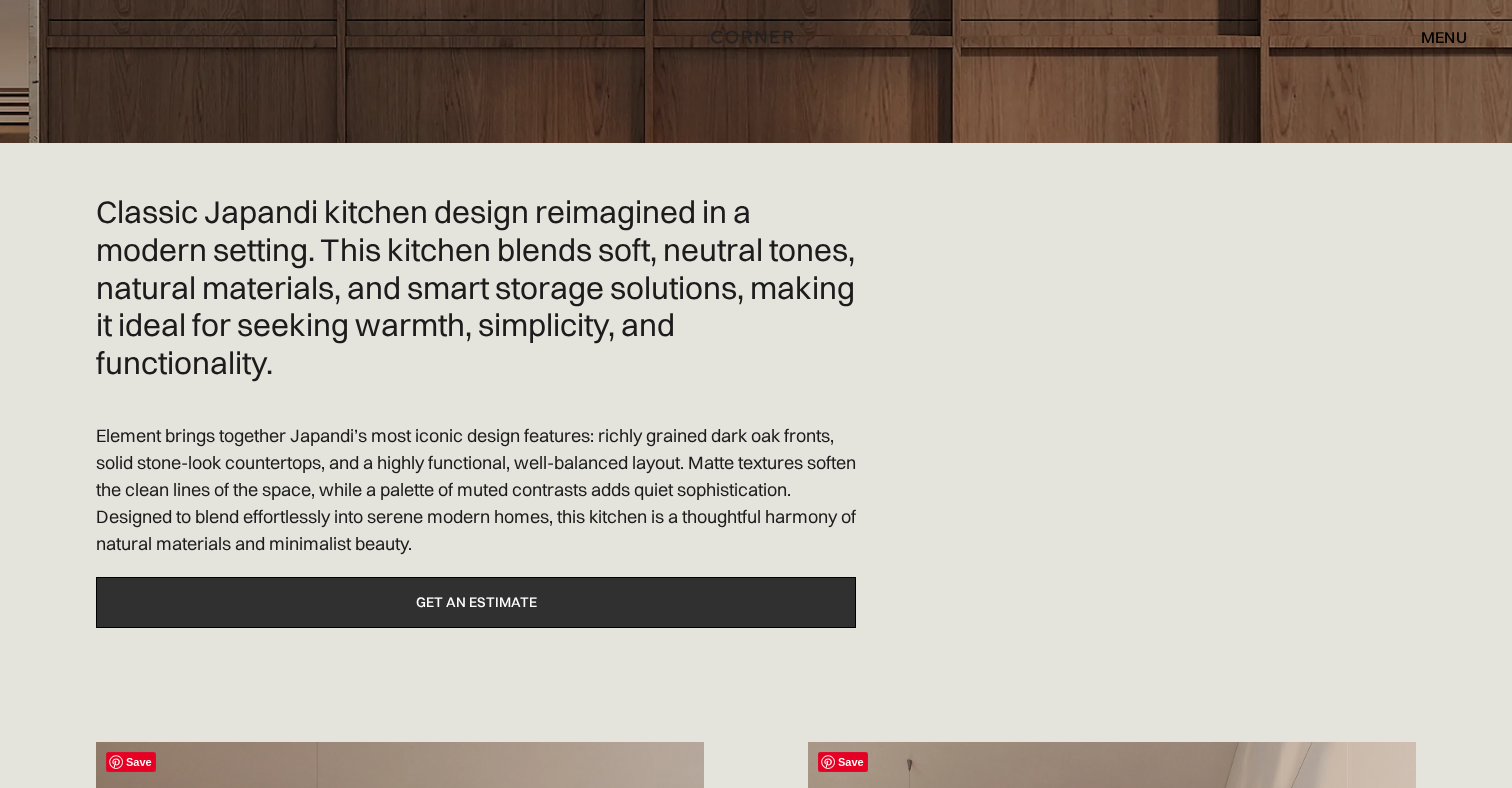 click on "Get an estimate" at bounding box center [476, 602] 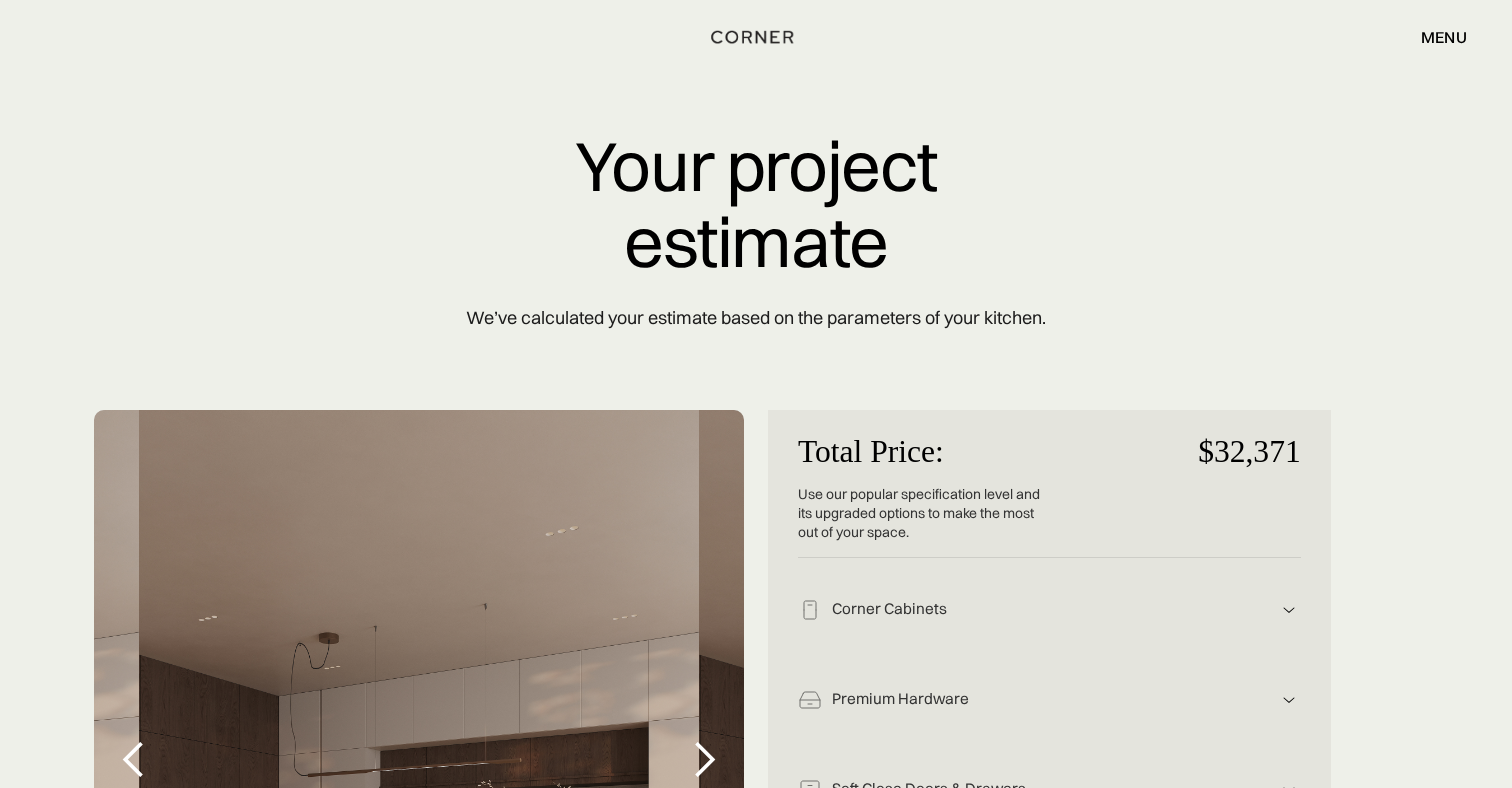 scroll, scrollTop: 0, scrollLeft: 0, axis: both 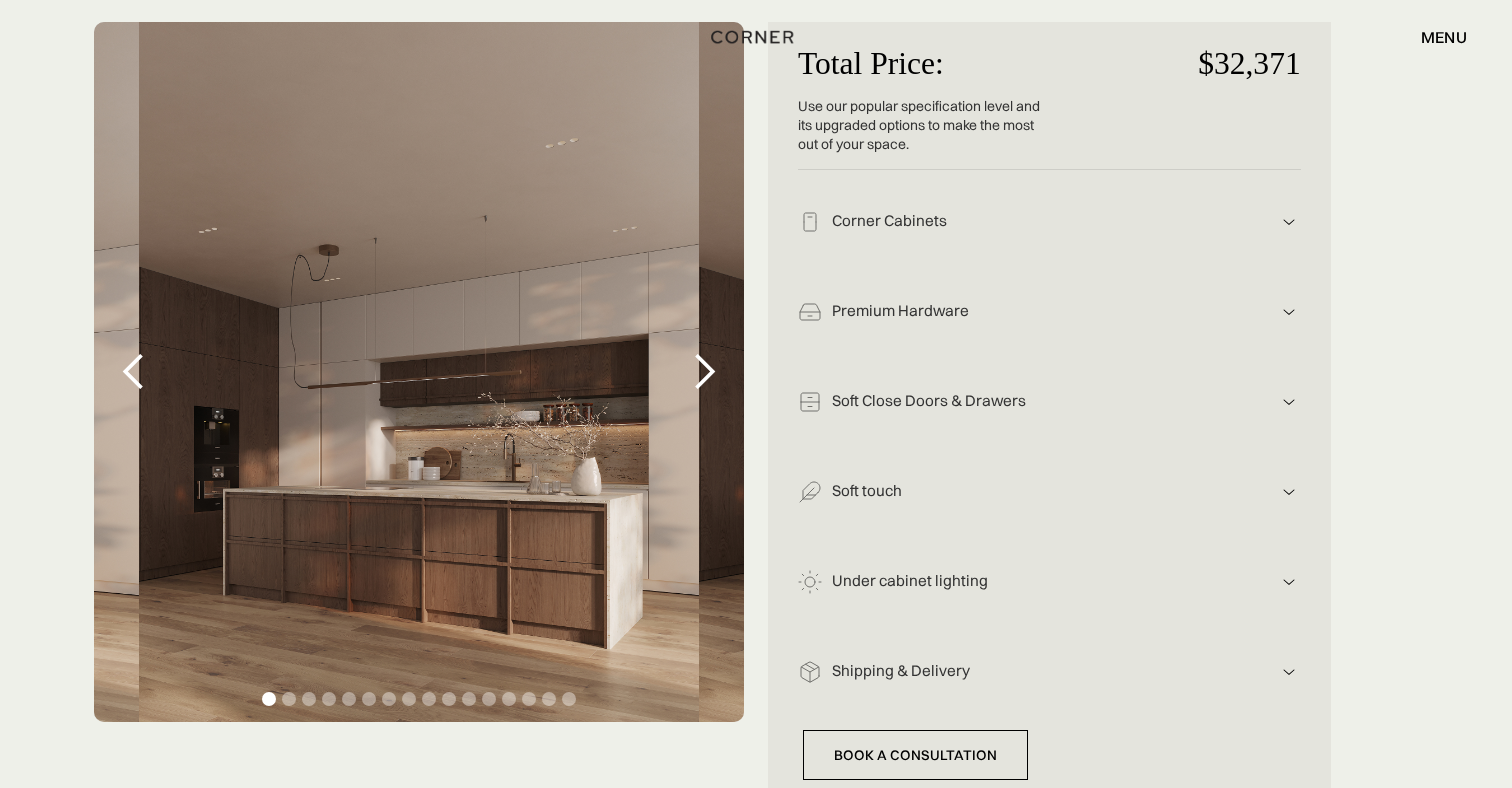 click at bounding box center (1289, 222) 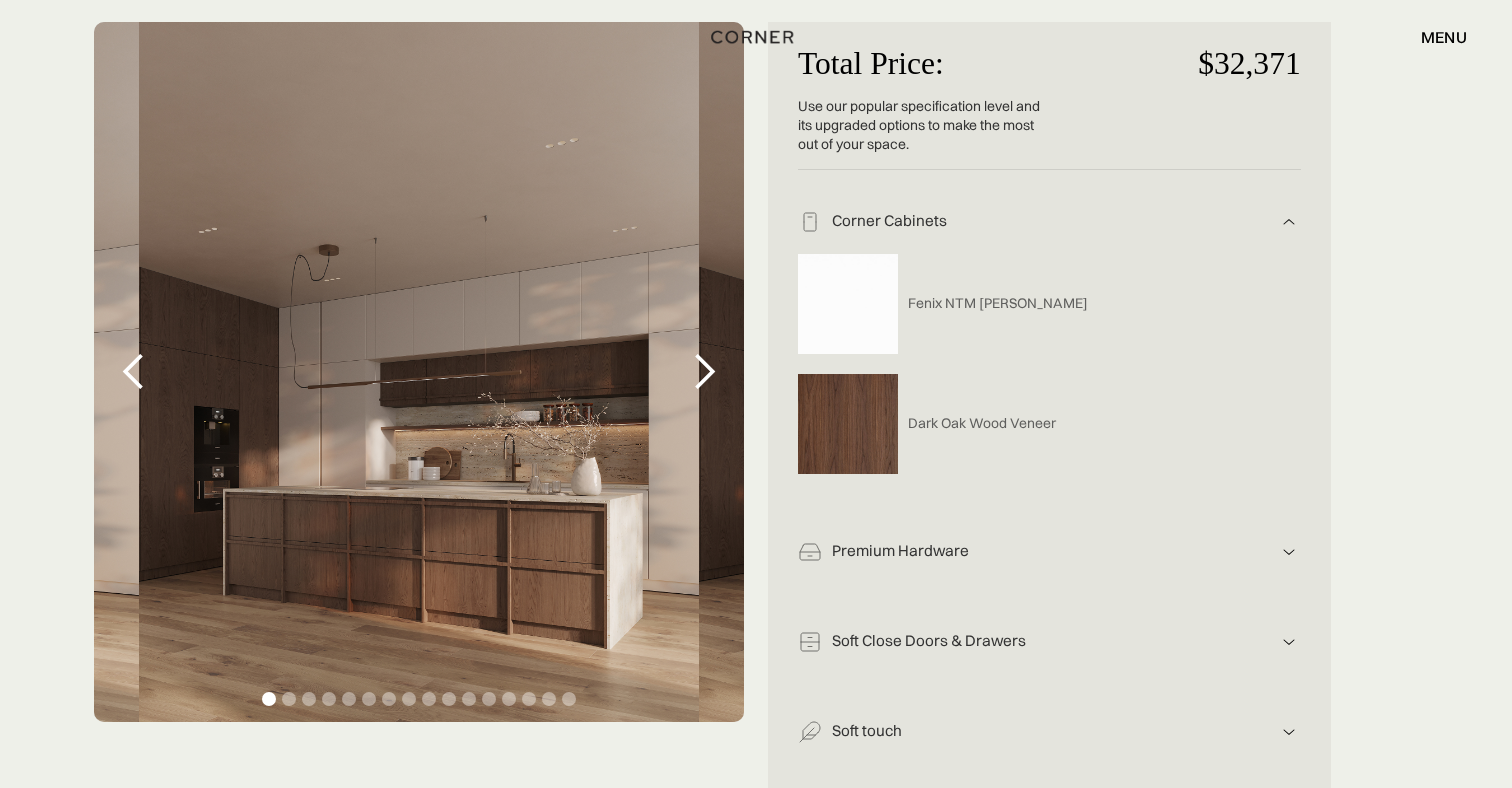 click at bounding box center [848, 424] 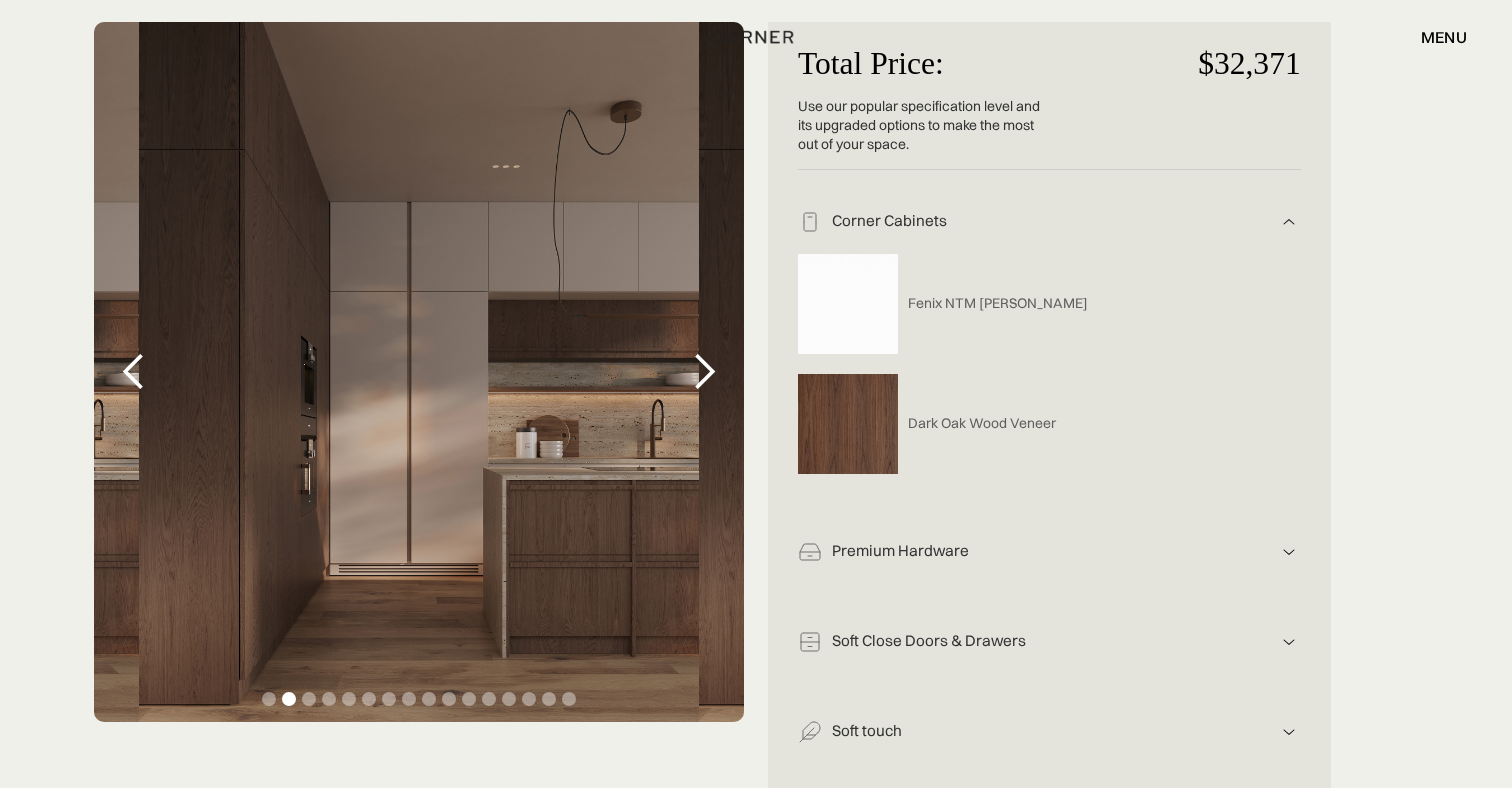 click at bounding box center (704, 372) 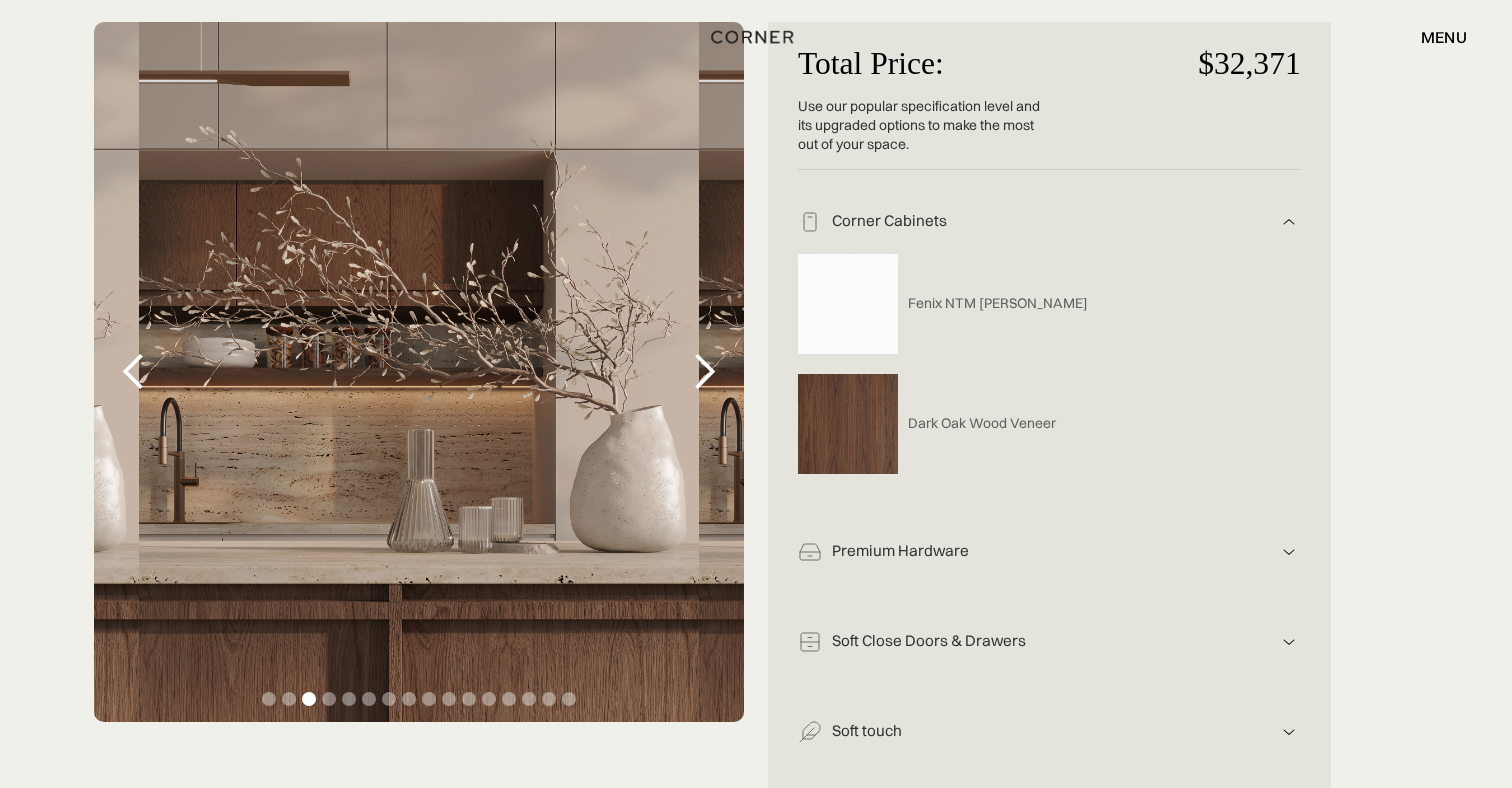 click at bounding box center [704, 372] 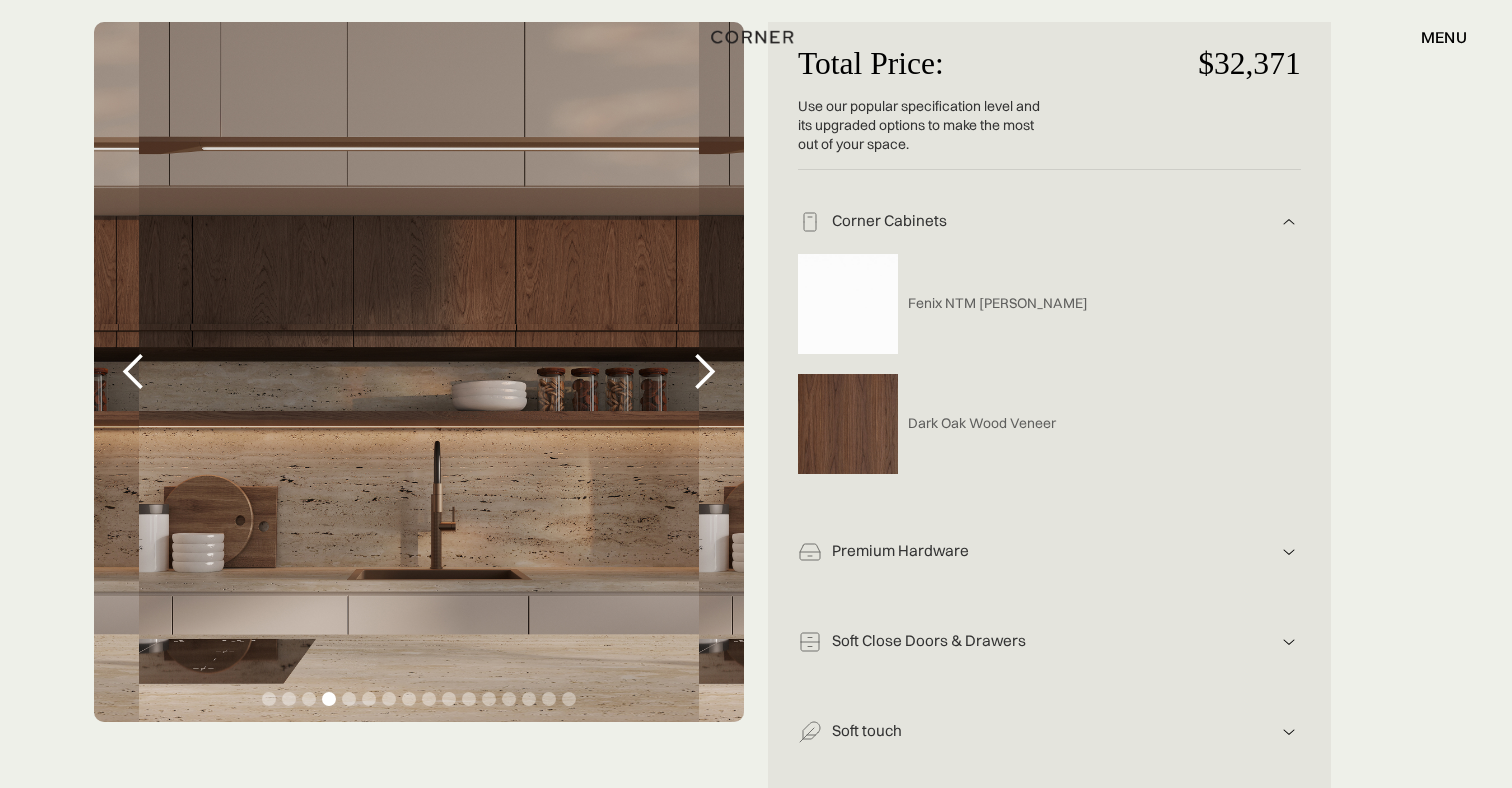 click at bounding box center (704, 372) 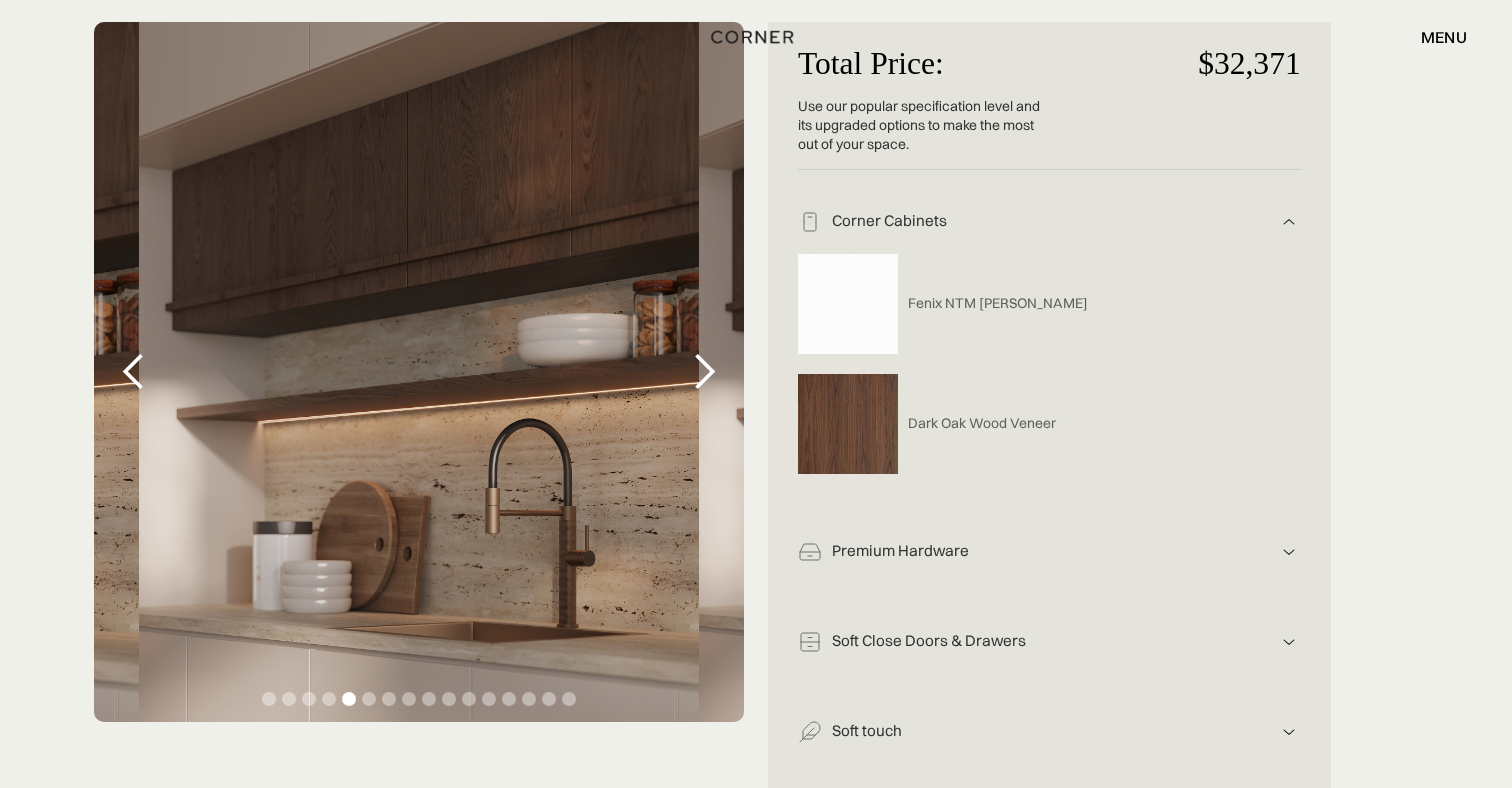click at bounding box center [704, 372] 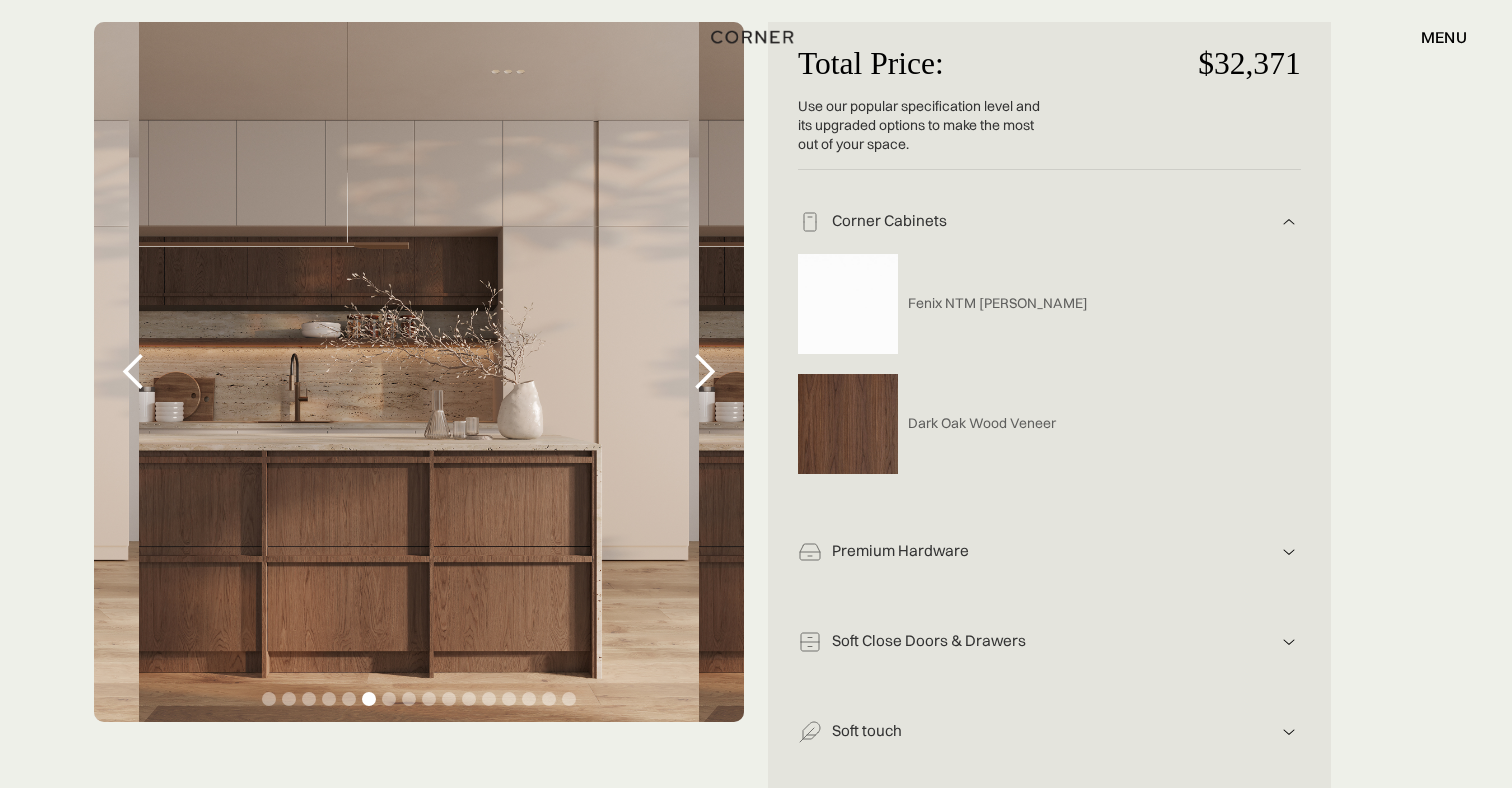 click at bounding box center (704, 372) 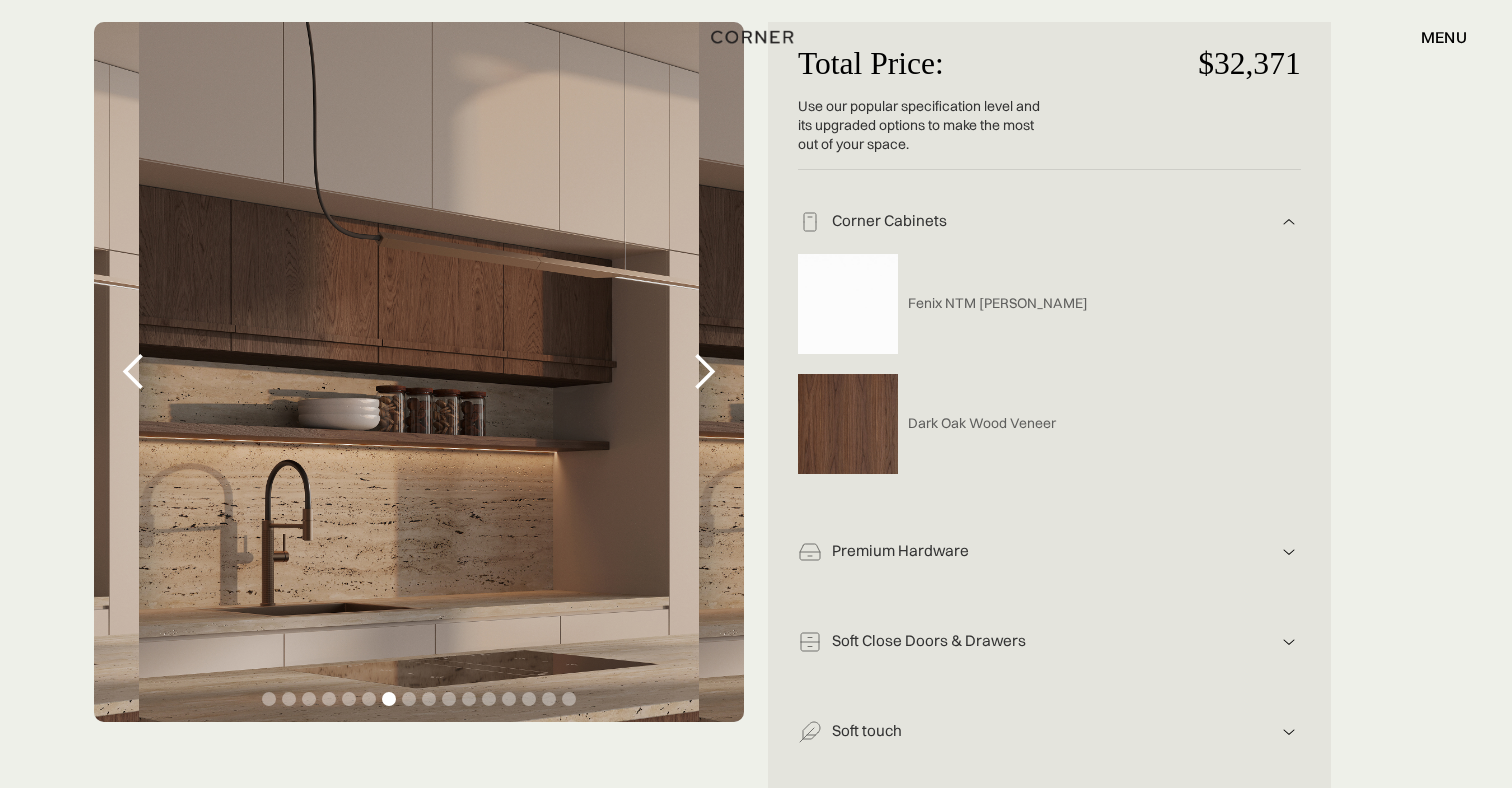 click at bounding box center [1289, 222] 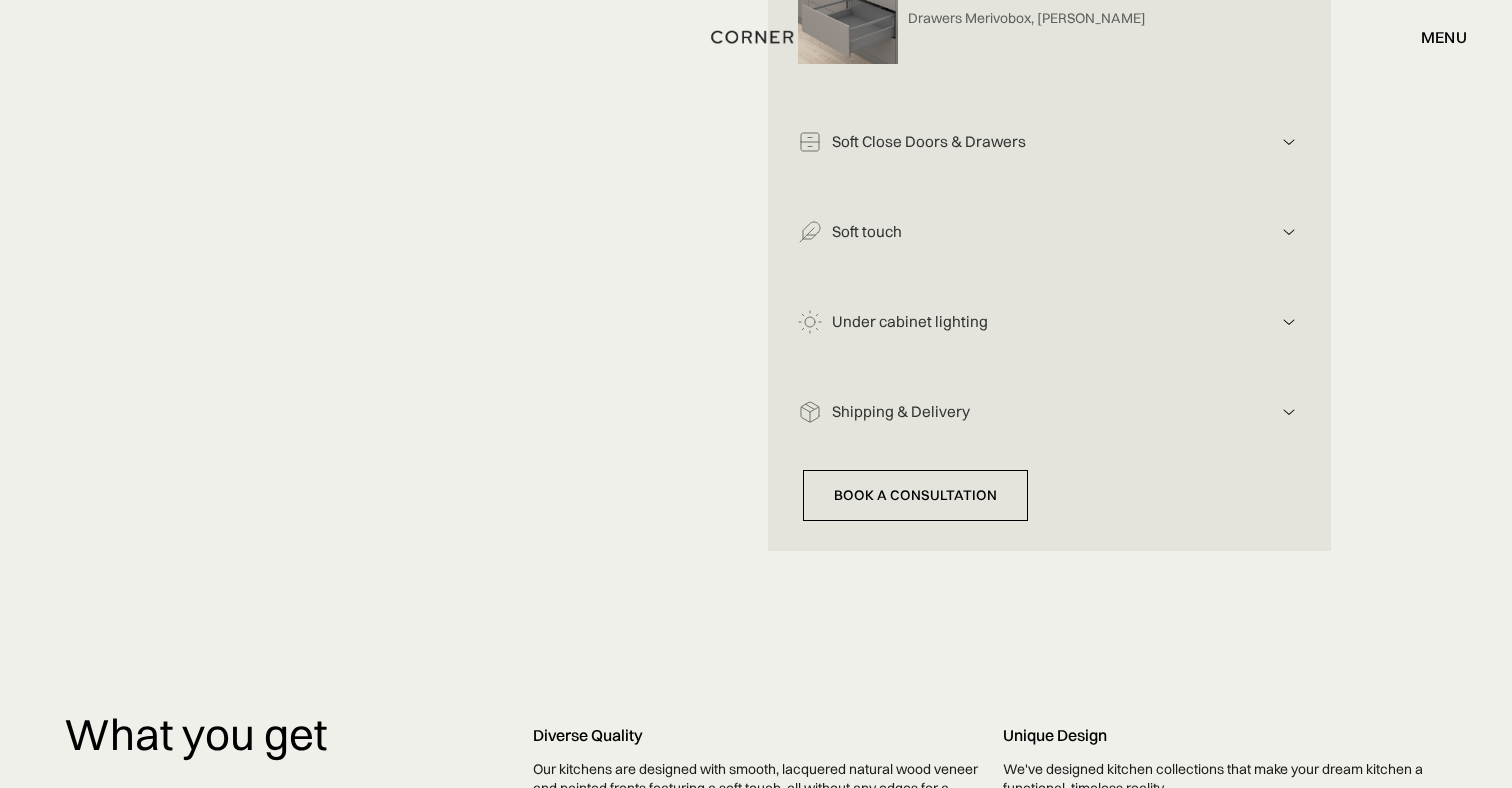 scroll, scrollTop: 1281, scrollLeft: 0, axis: vertical 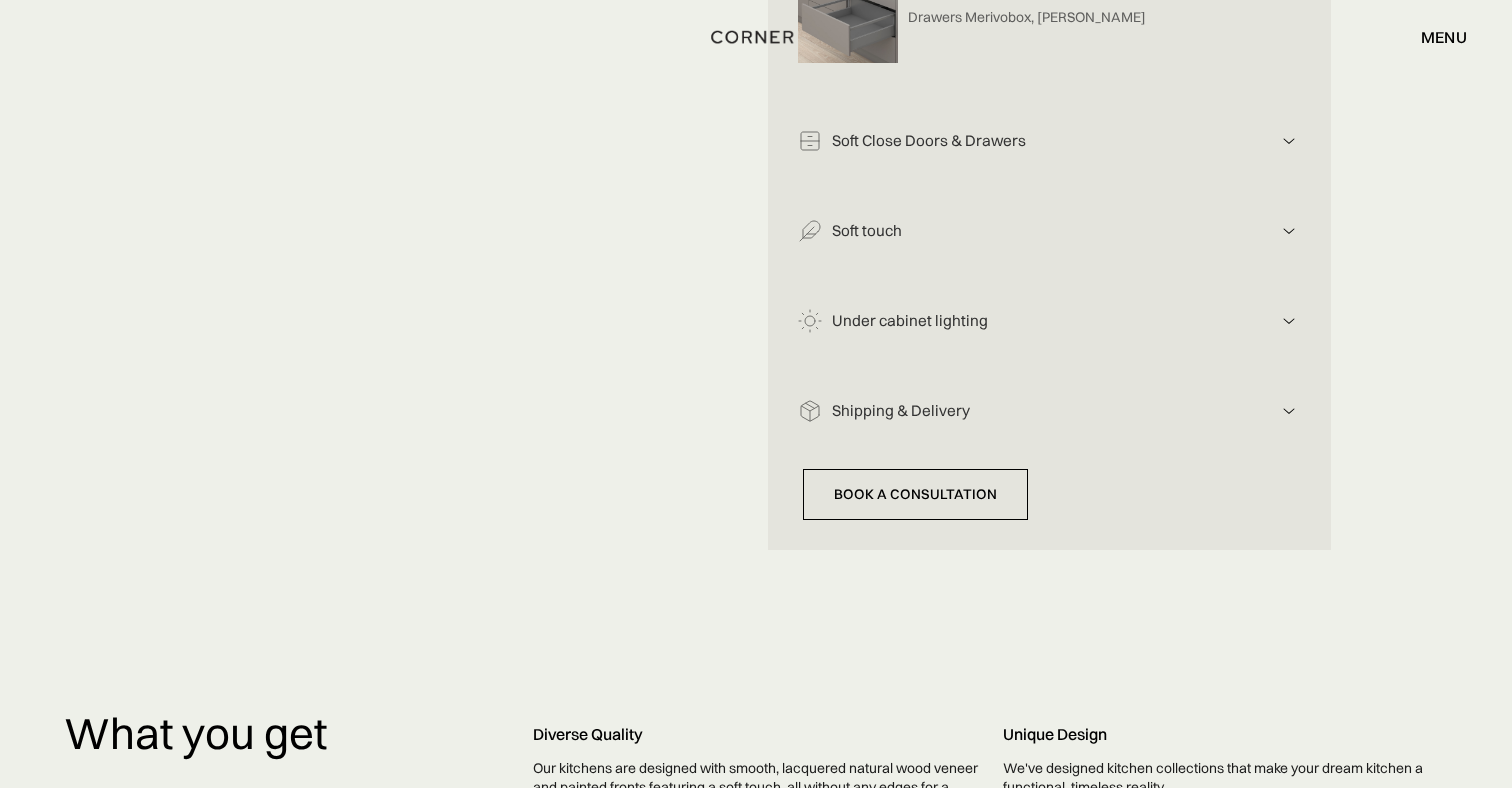 click at bounding box center (1289, -671) 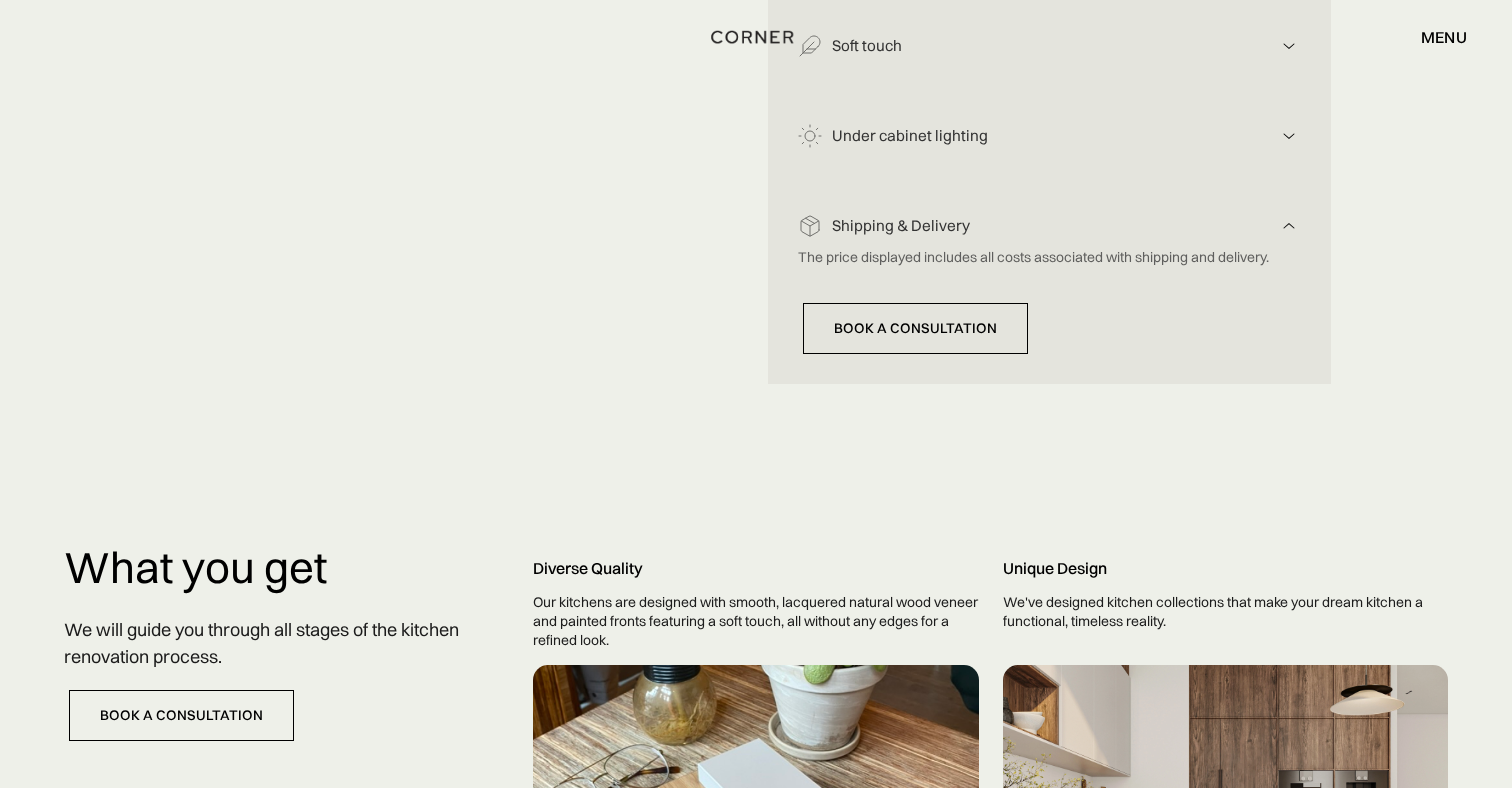 scroll, scrollTop: 1237, scrollLeft: 0, axis: vertical 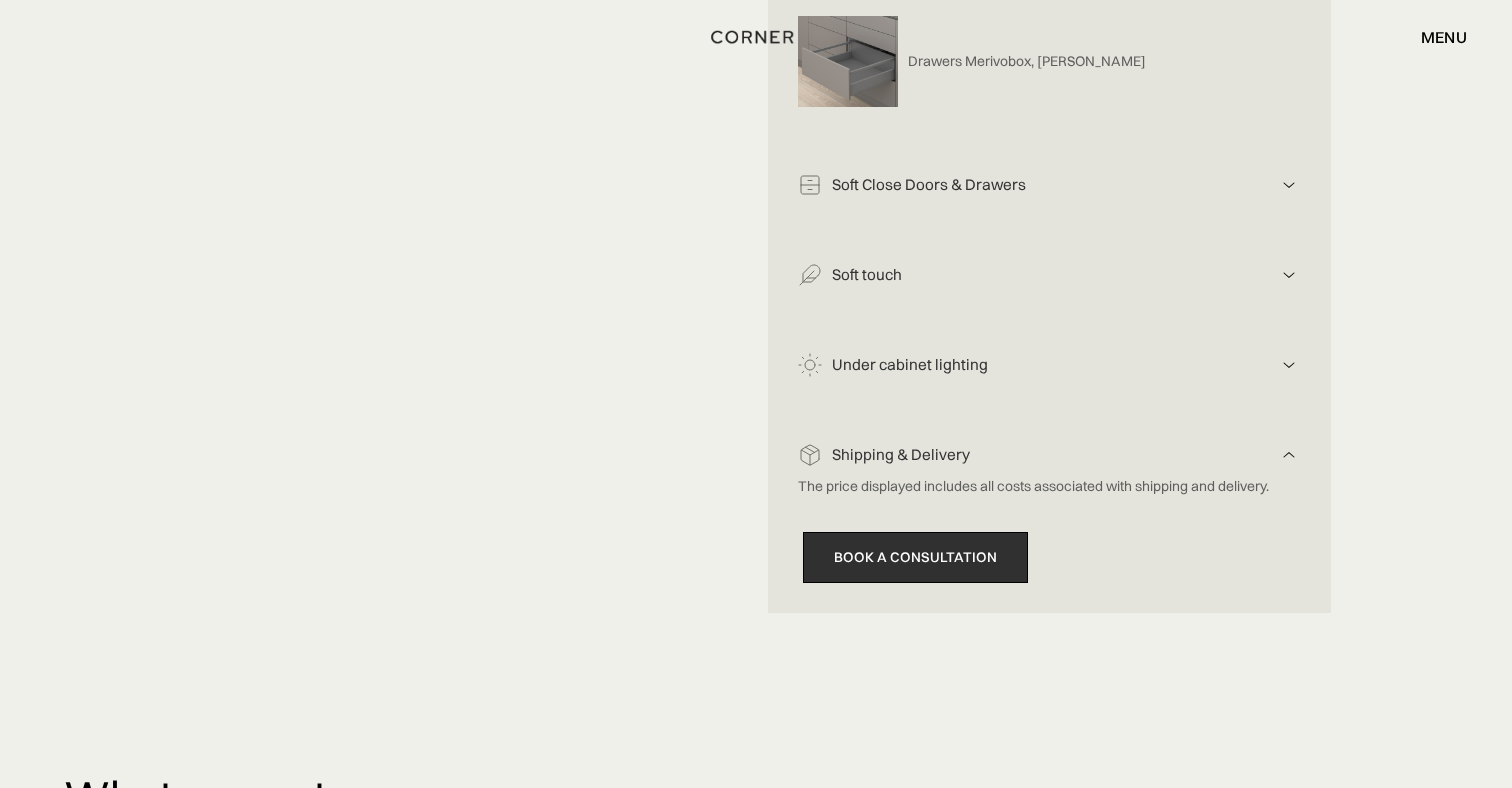 click on "Book a consultation" at bounding box center [915, 557] 